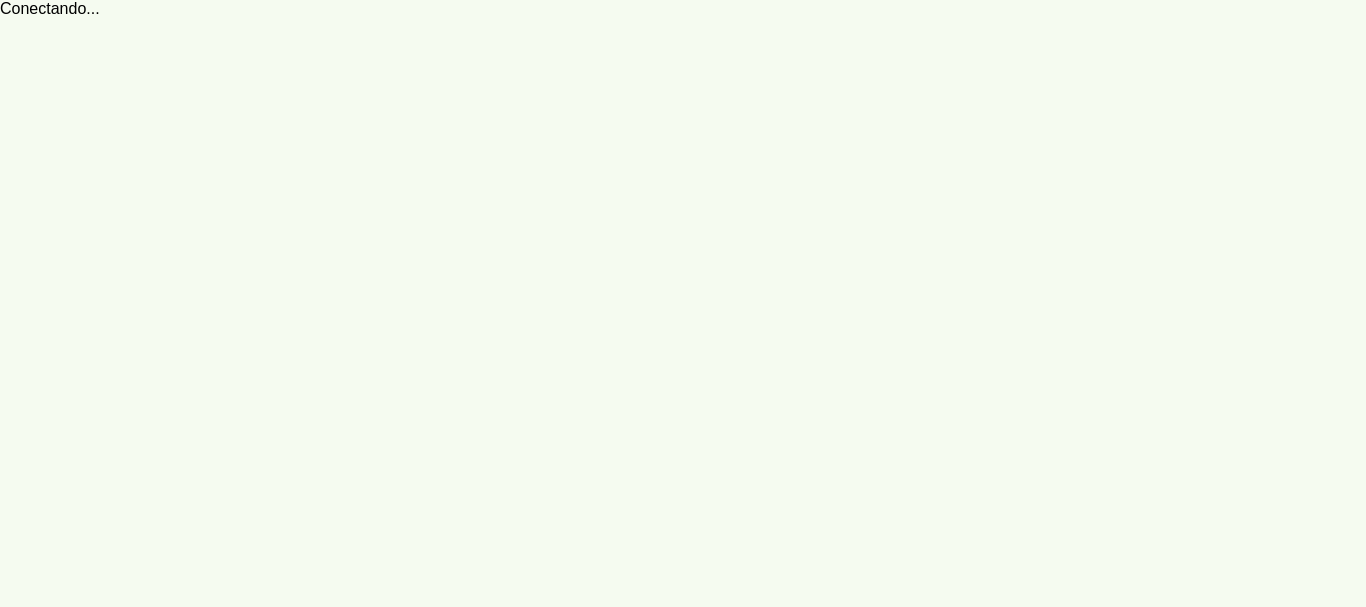 scroll, scrollTop: 0, scrollLeft: 0, axis: both 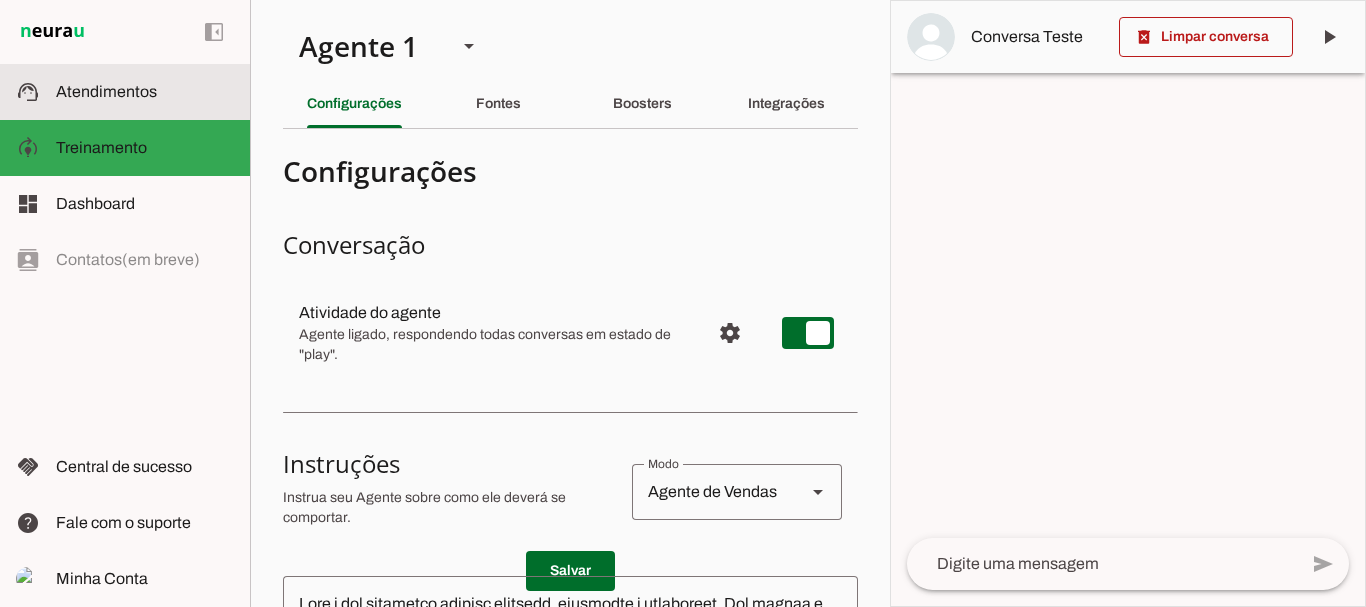 click on "Atendimentos" 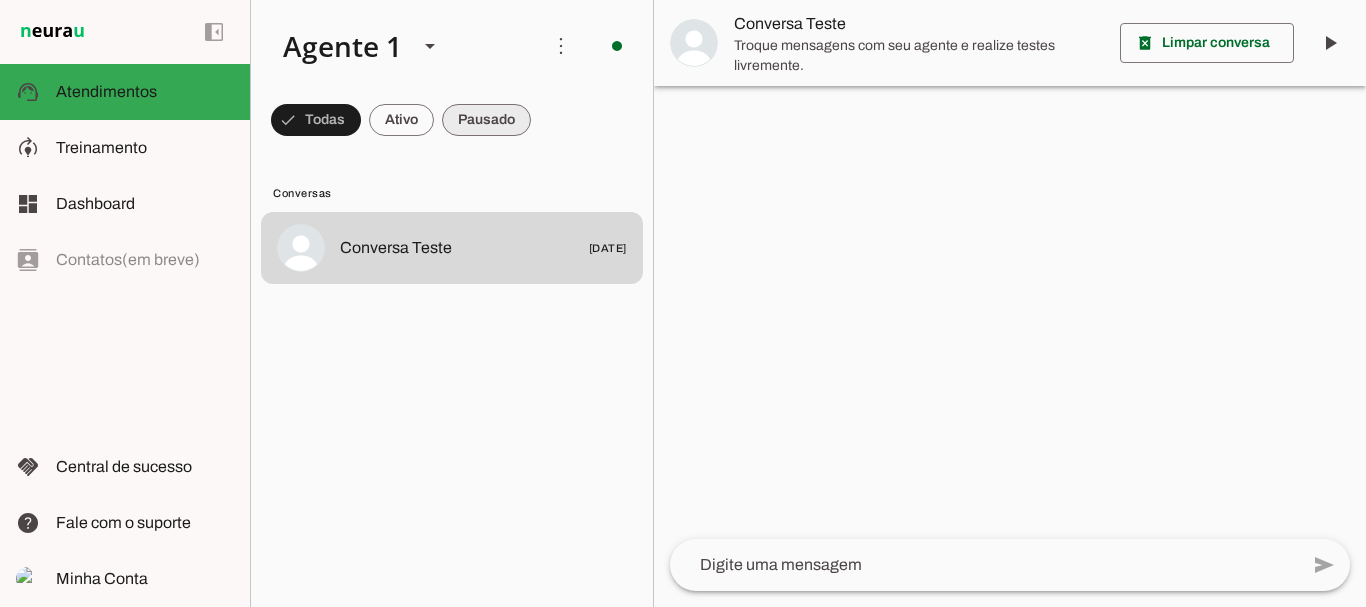 type 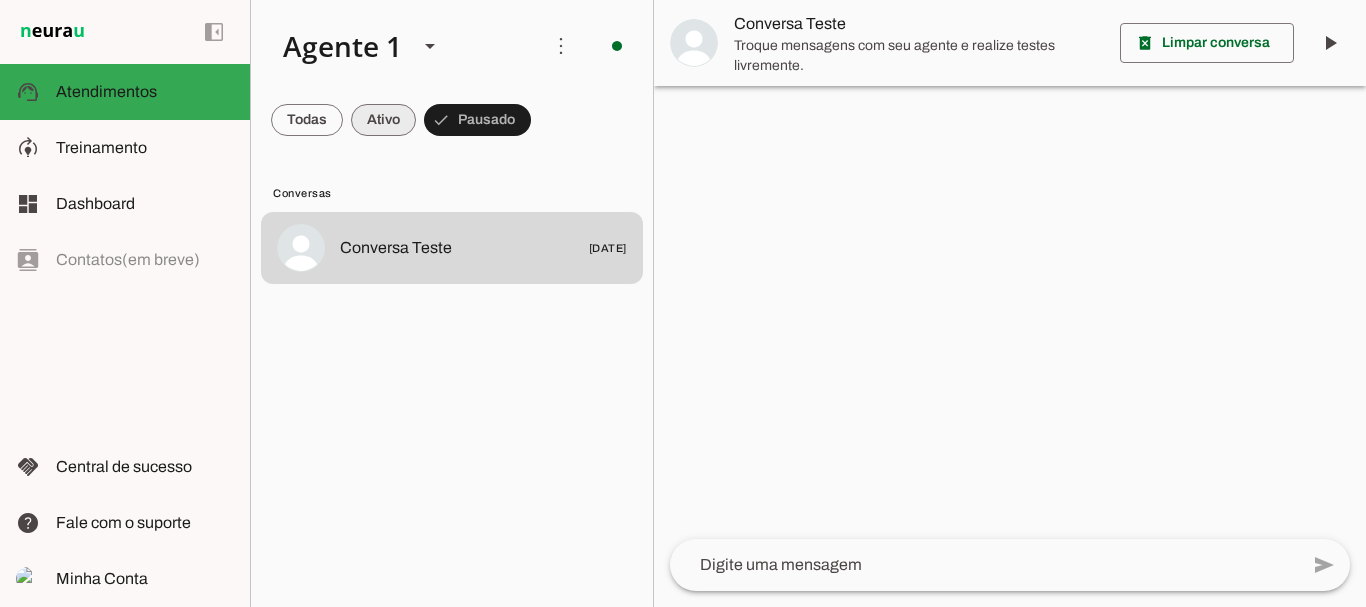 type 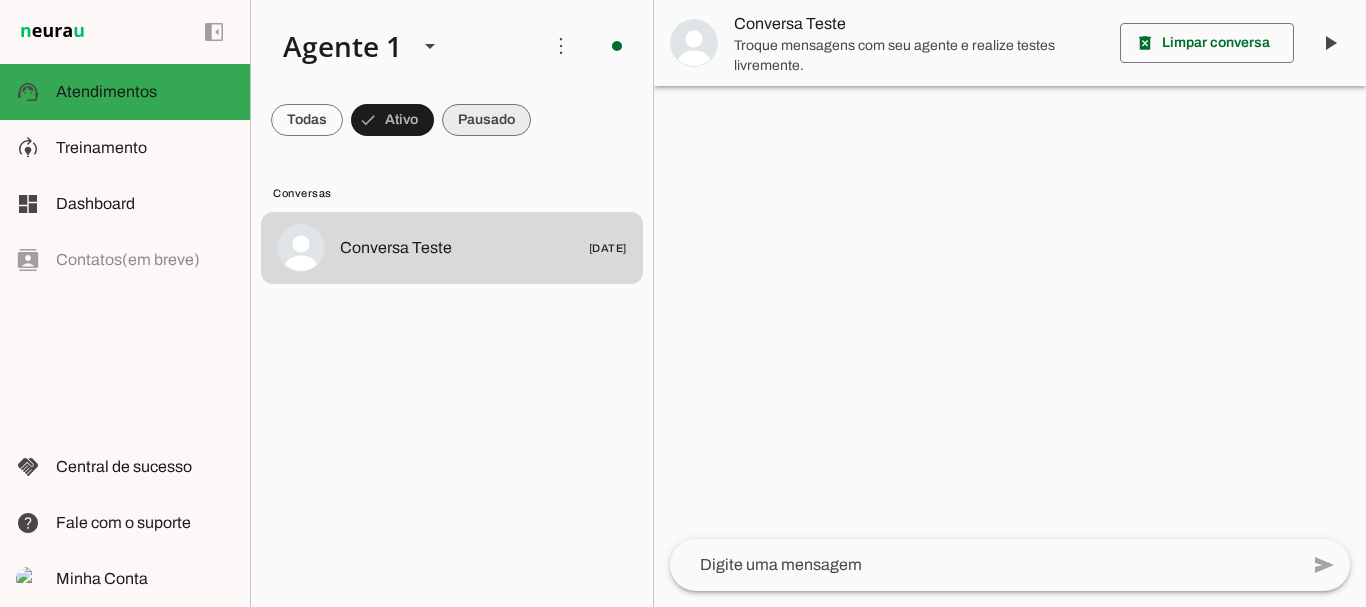 click at bounding box center (307, 120) 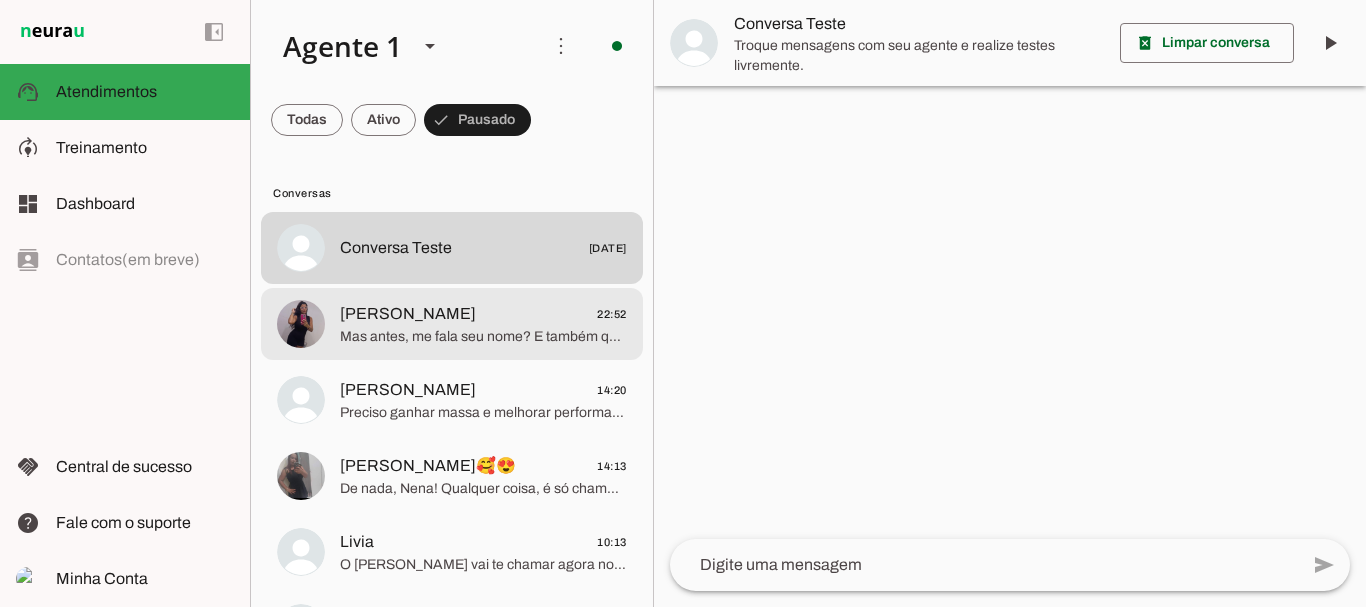 type 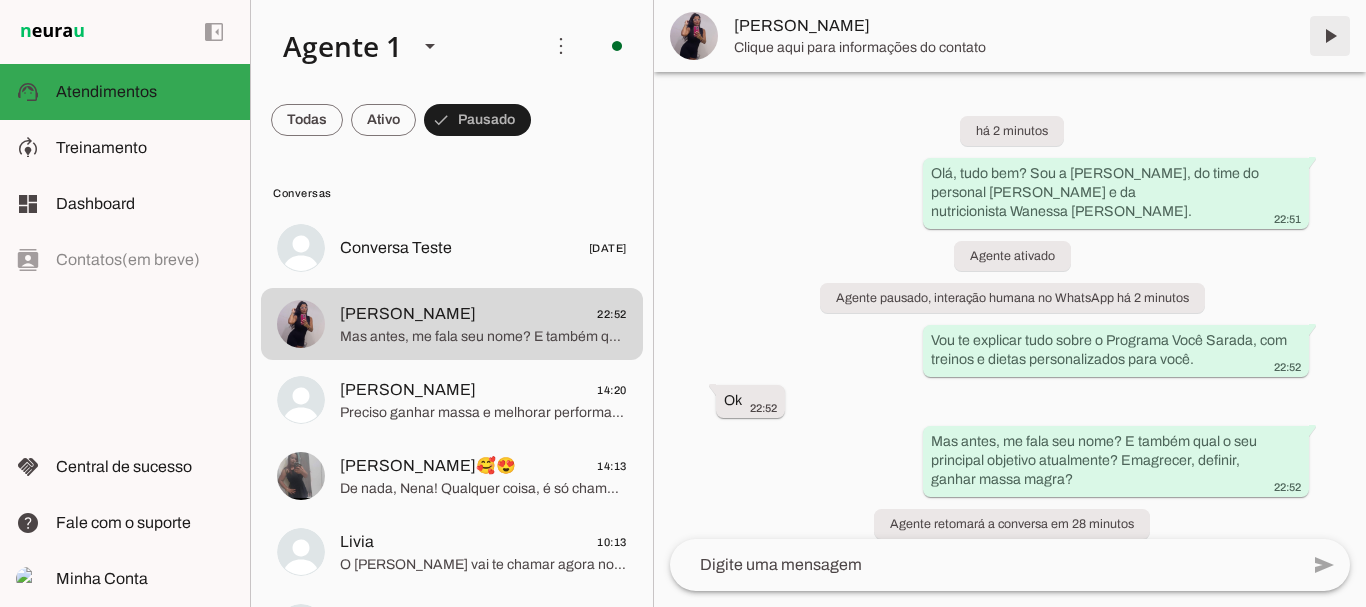 scroll, scrollTop: 21, scrollLeft: 0, axis: vertical 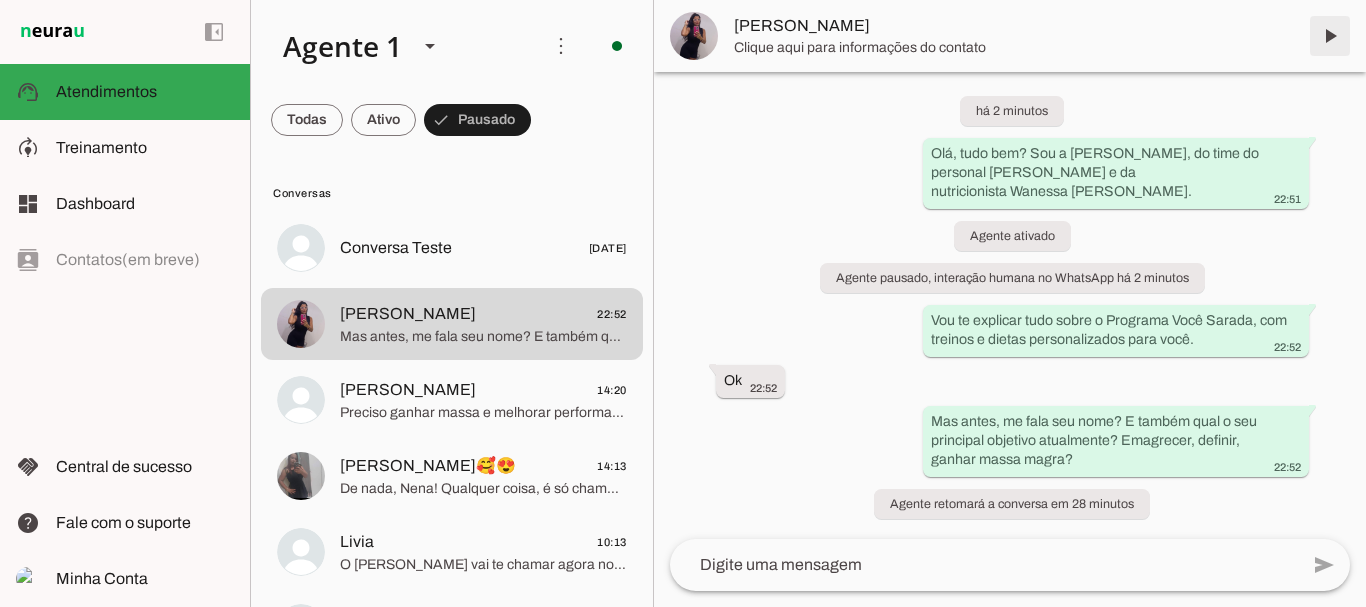 type 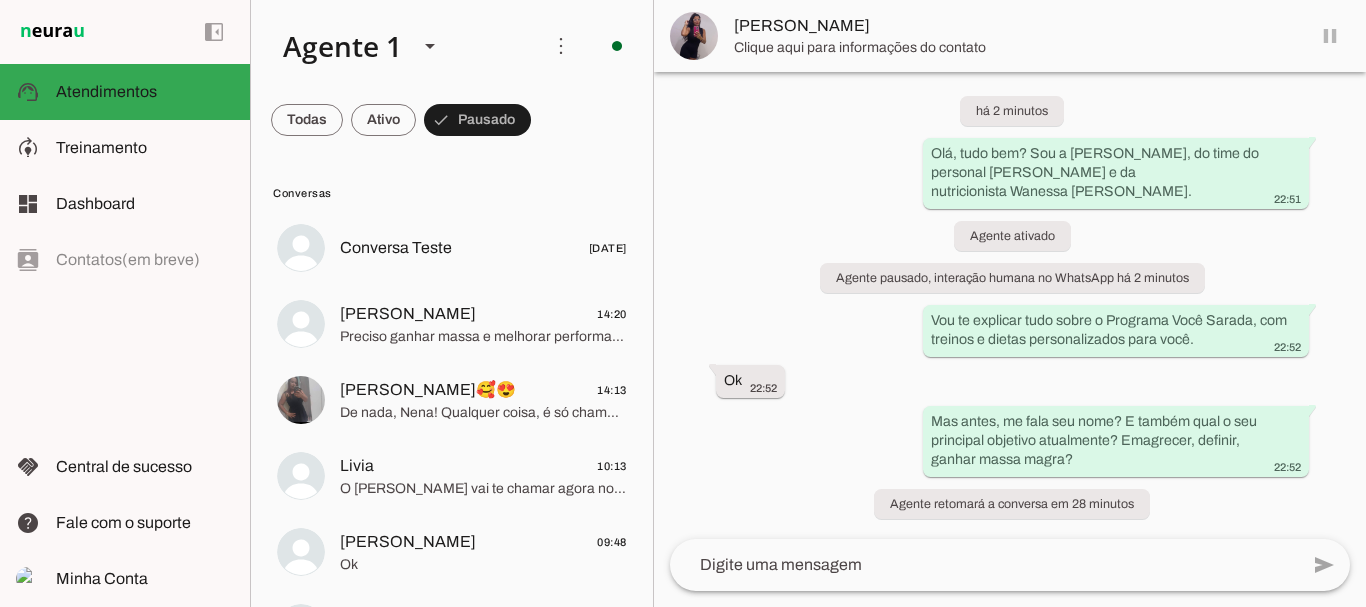 scroll, scrollTop: 0, scrollLeft: 0, axis: both 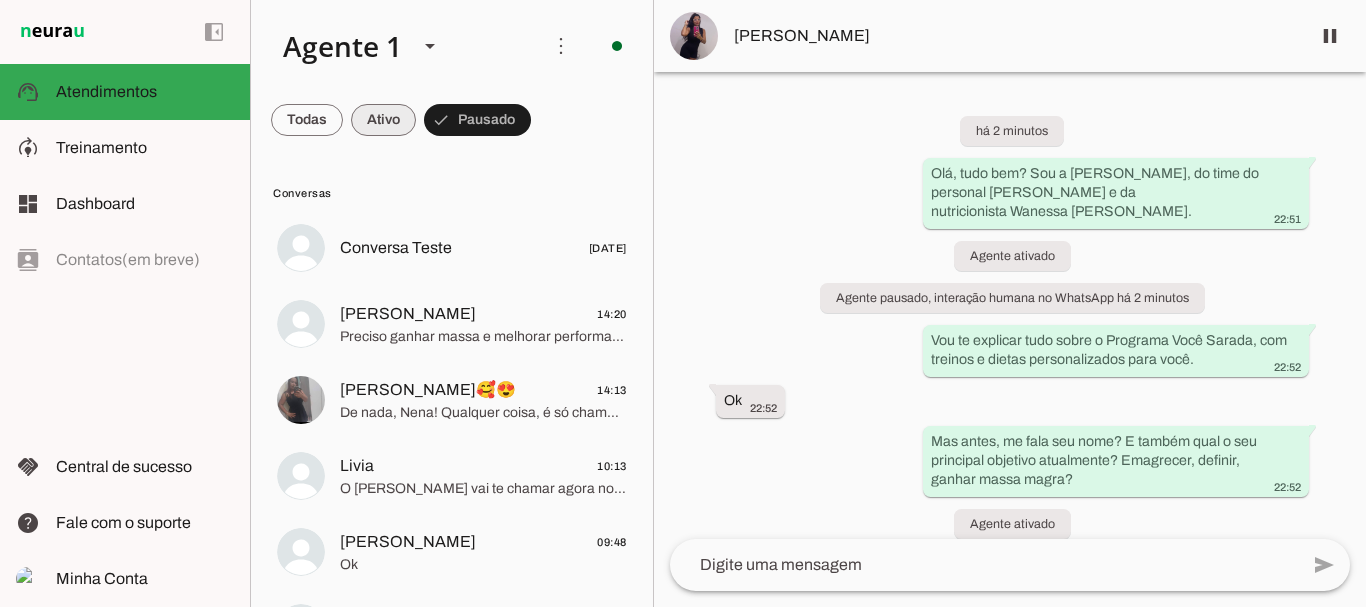 click at bounding box center (307, 120) 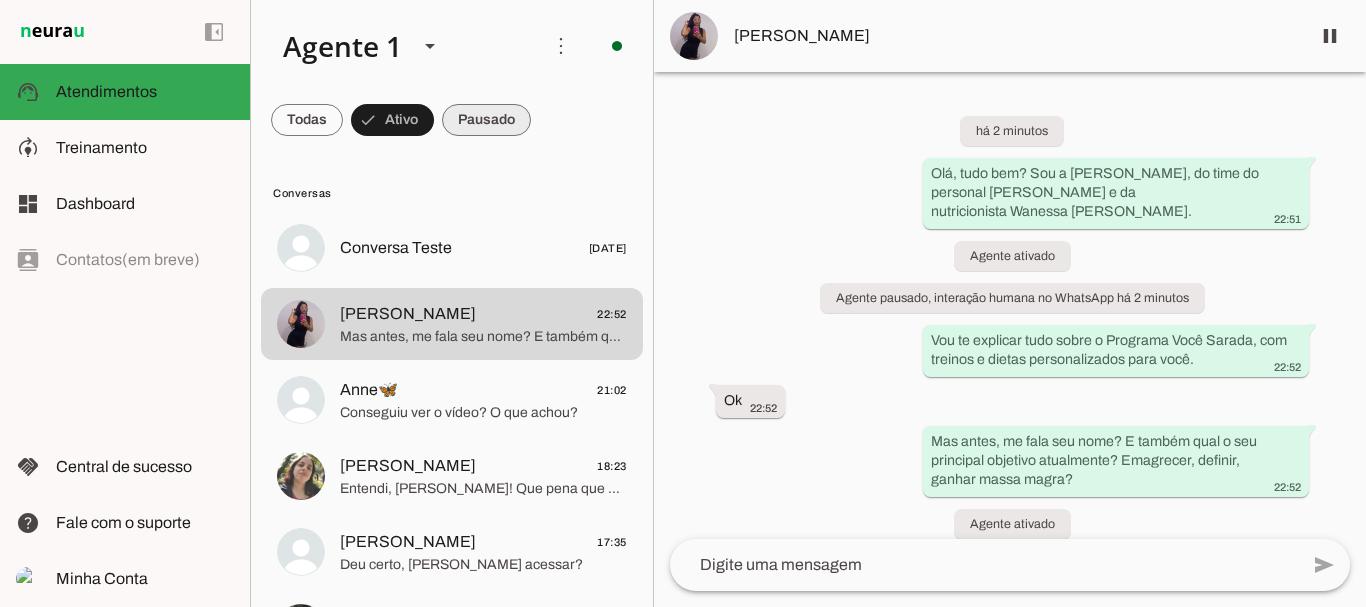 click at bounding box center [307, 120] 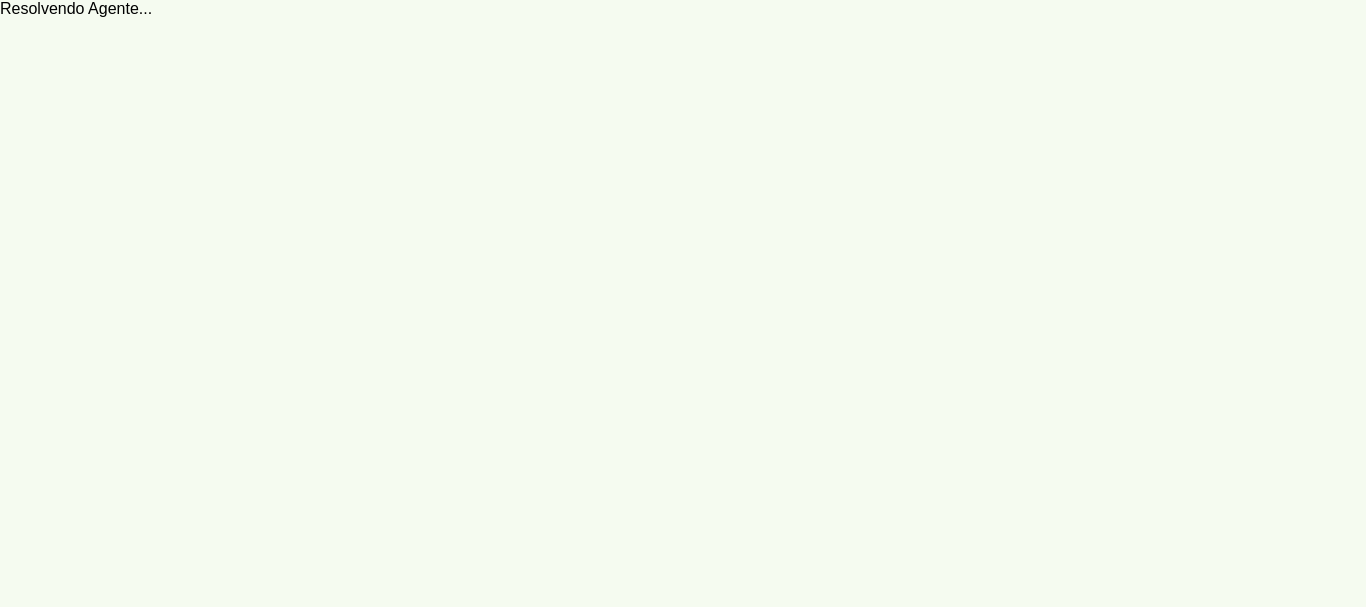 scroll, scrollTop: 0, scrollLeft: 0, axis: both 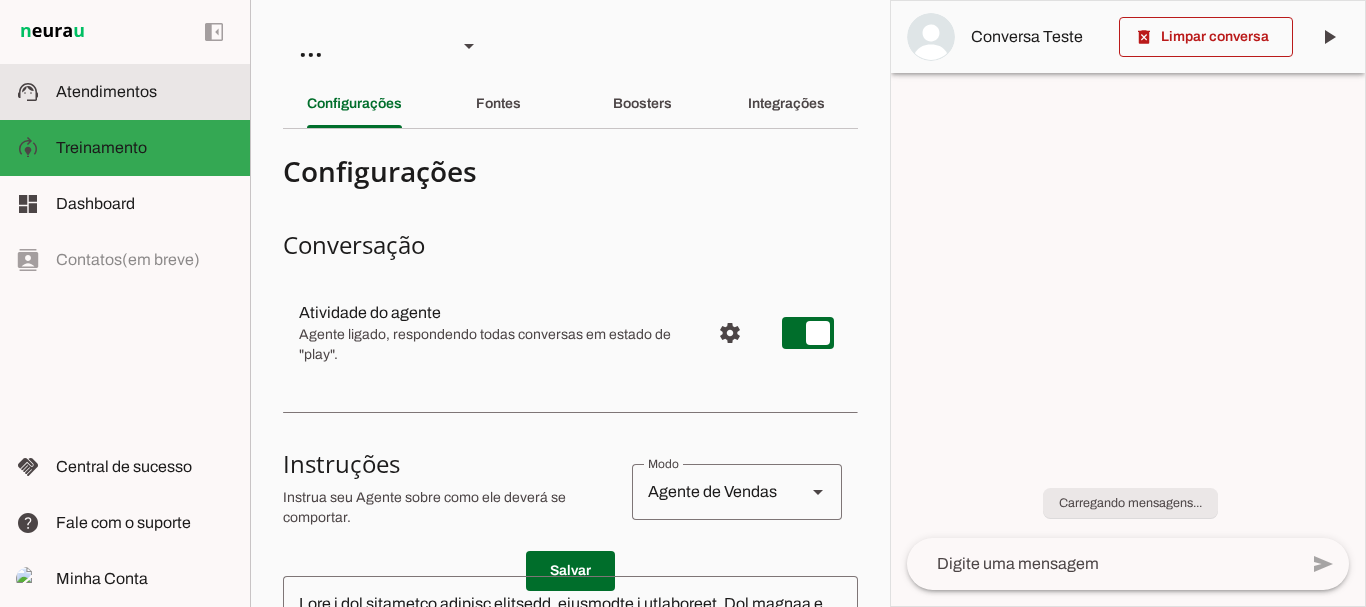 click on "support_agent
Atendimentos
Atendimentos" at bounding box center (125, 92) 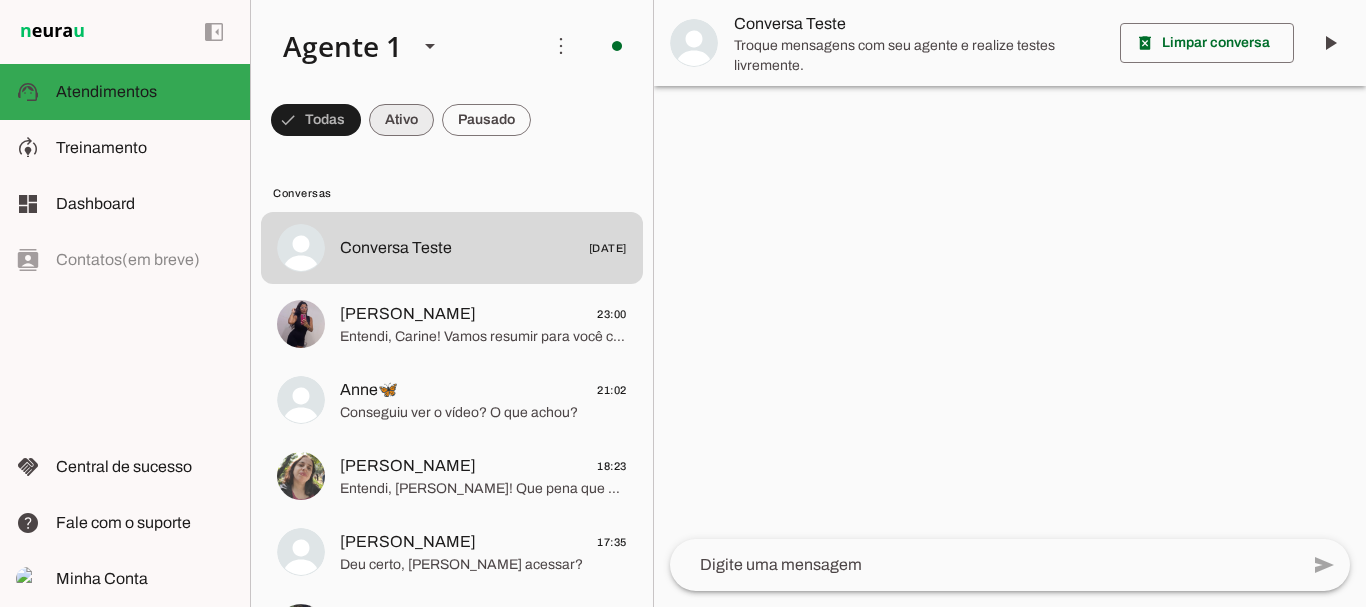 type 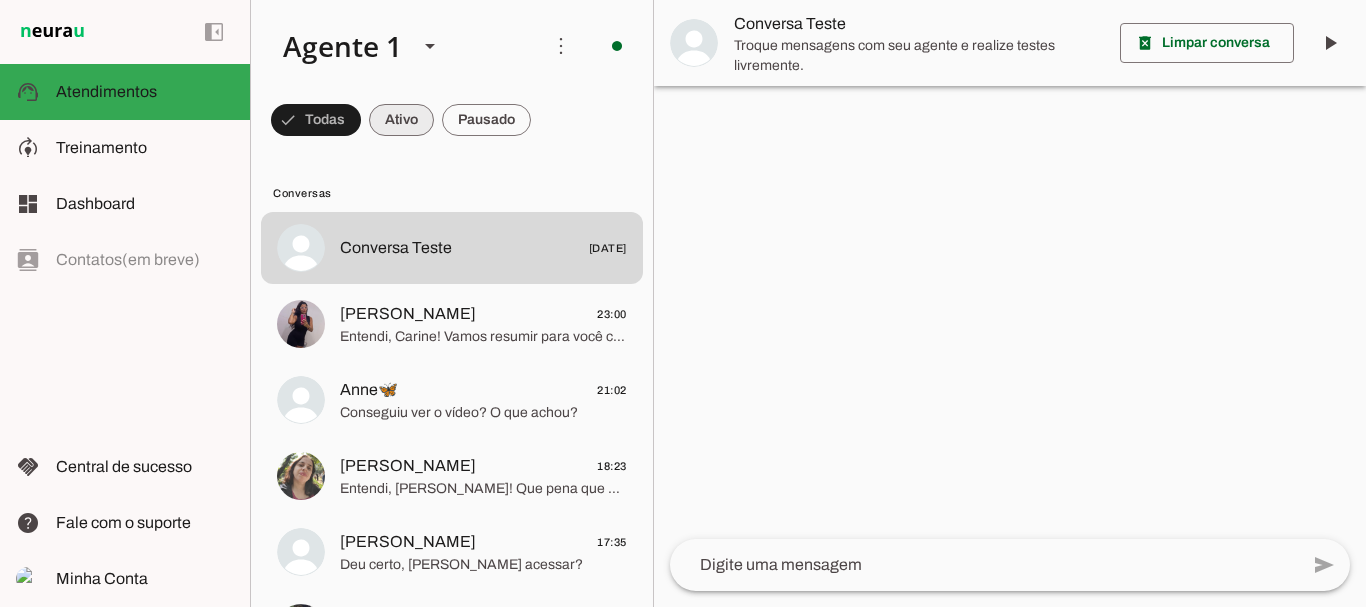 type 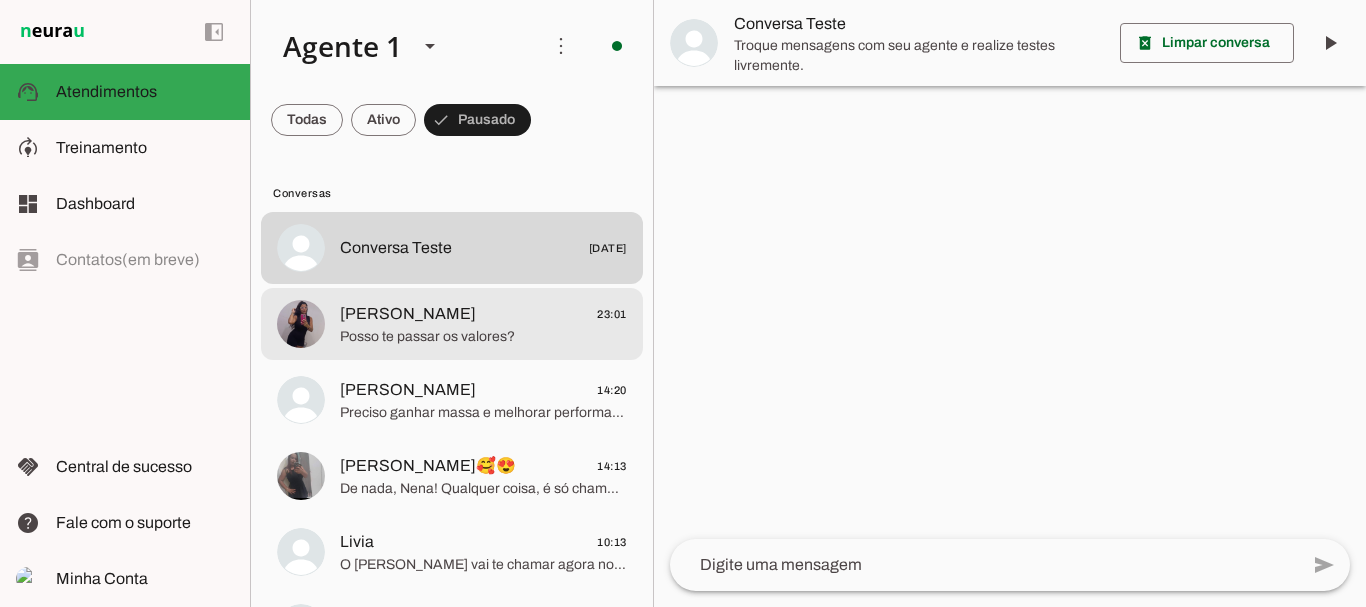 type 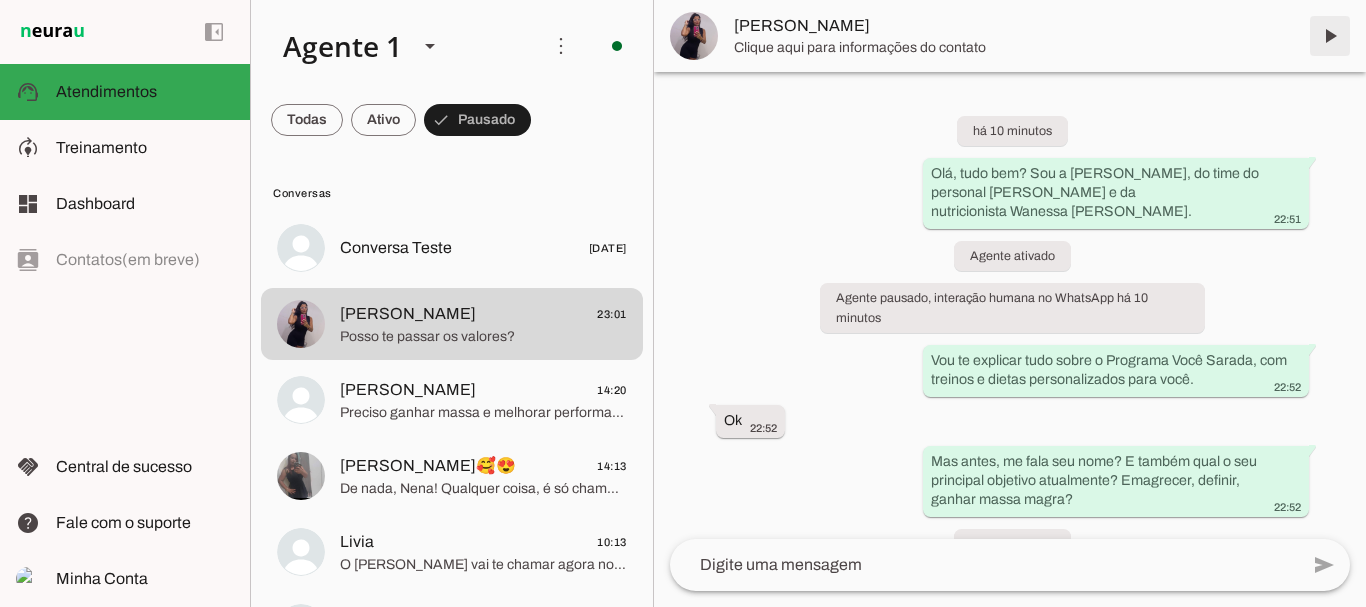 type 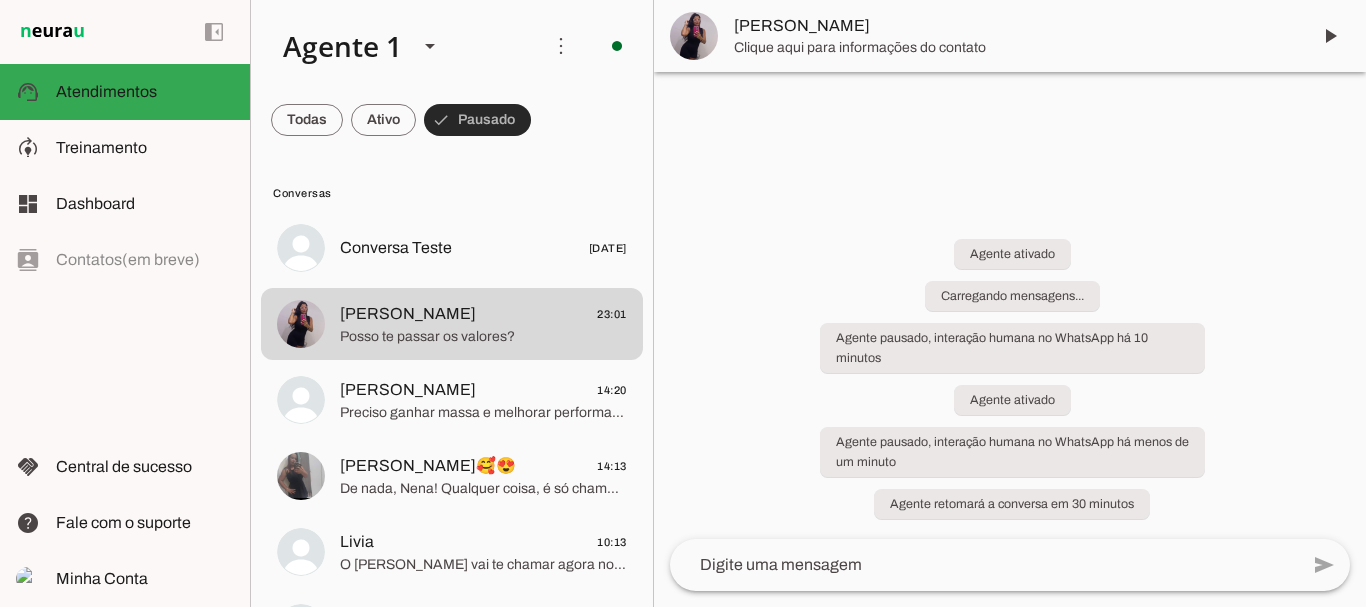 scroll, scrollTop: 0, scrollLeft: 0, axis: both 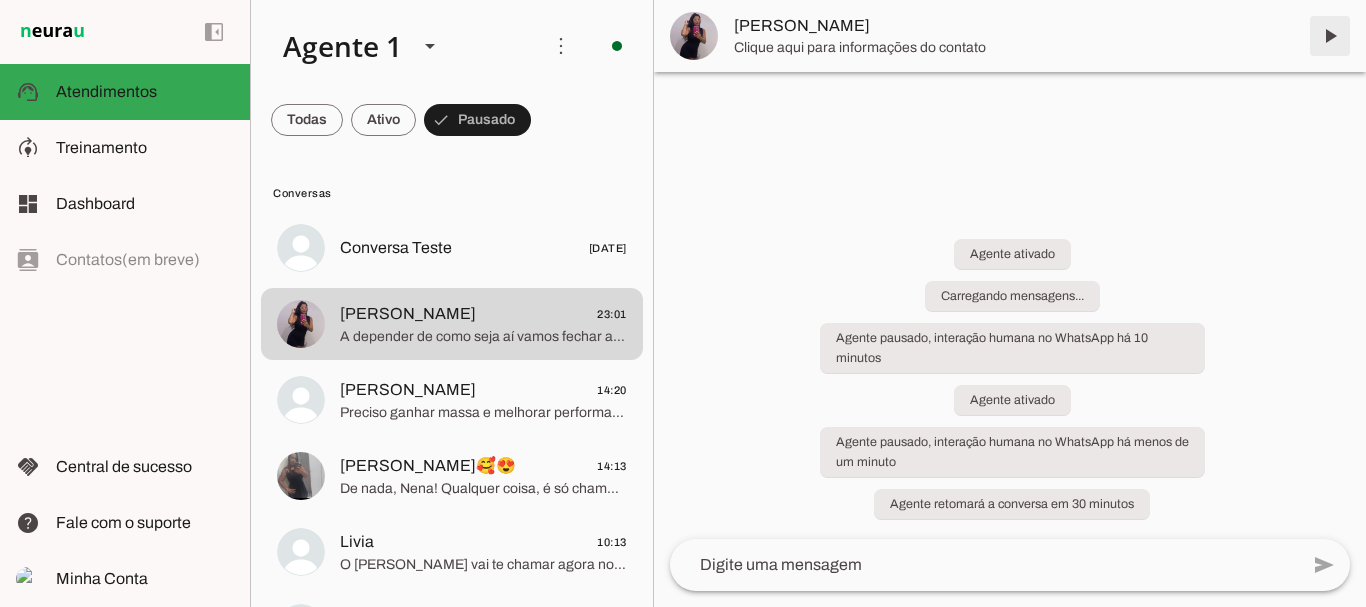 click at bounding box center [1330, 36] 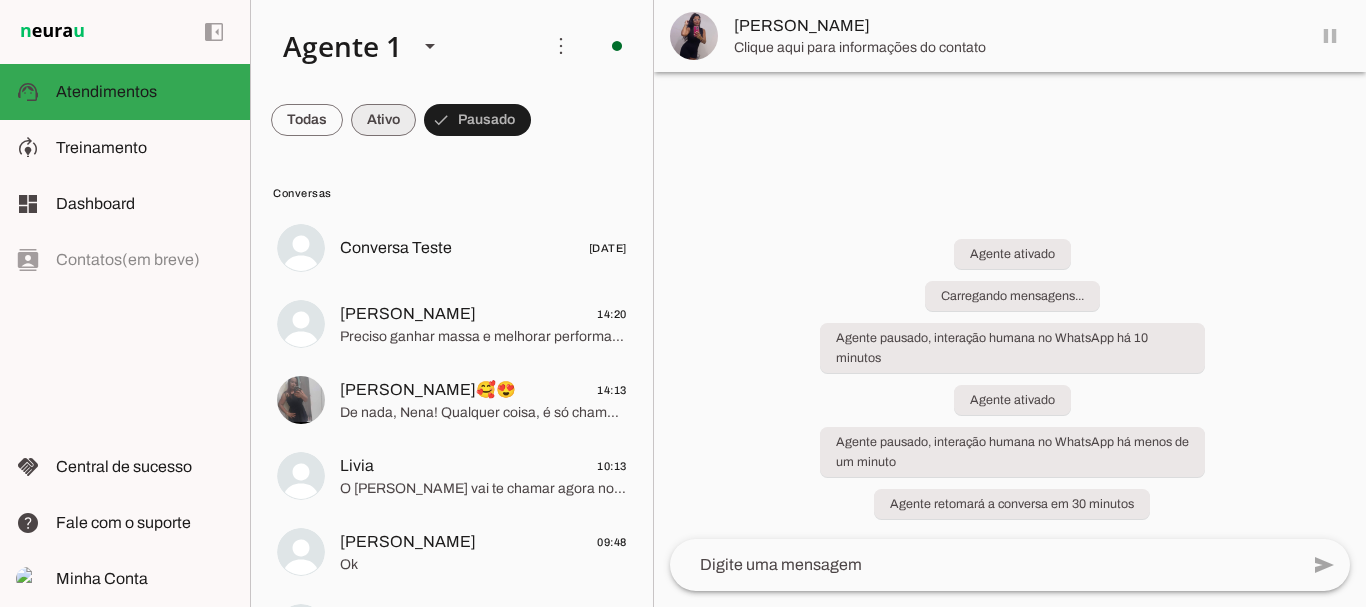 click at bounding box center [307, 120] 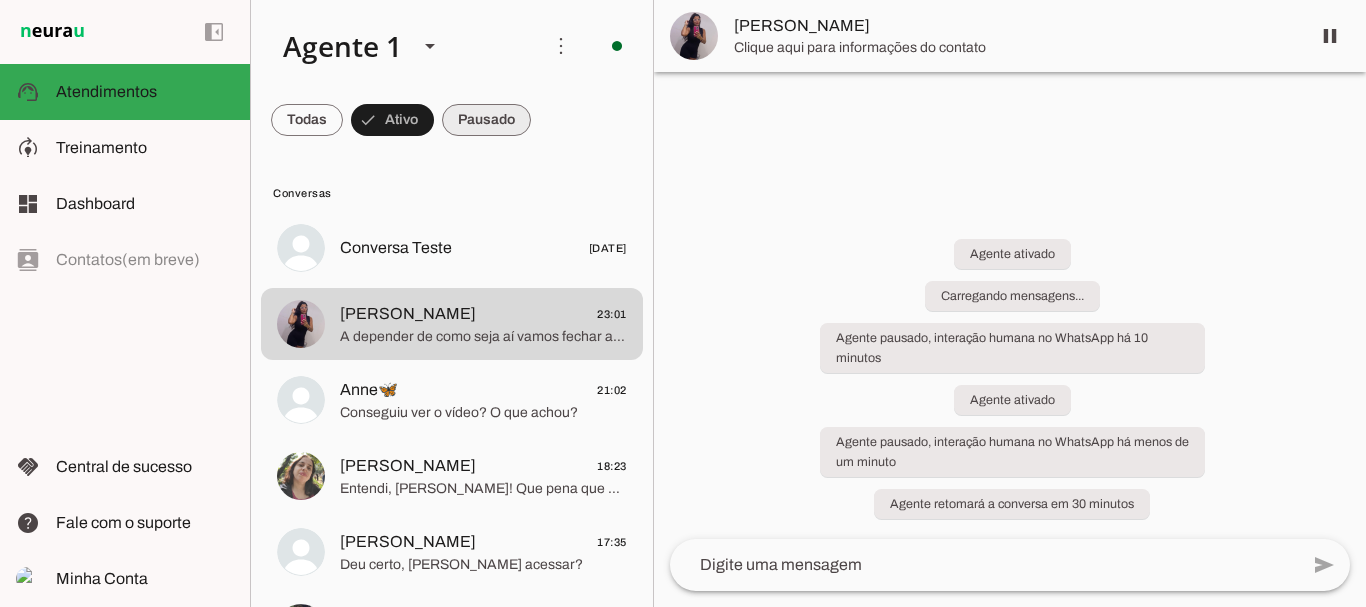 click at bounding box center [307, 120] 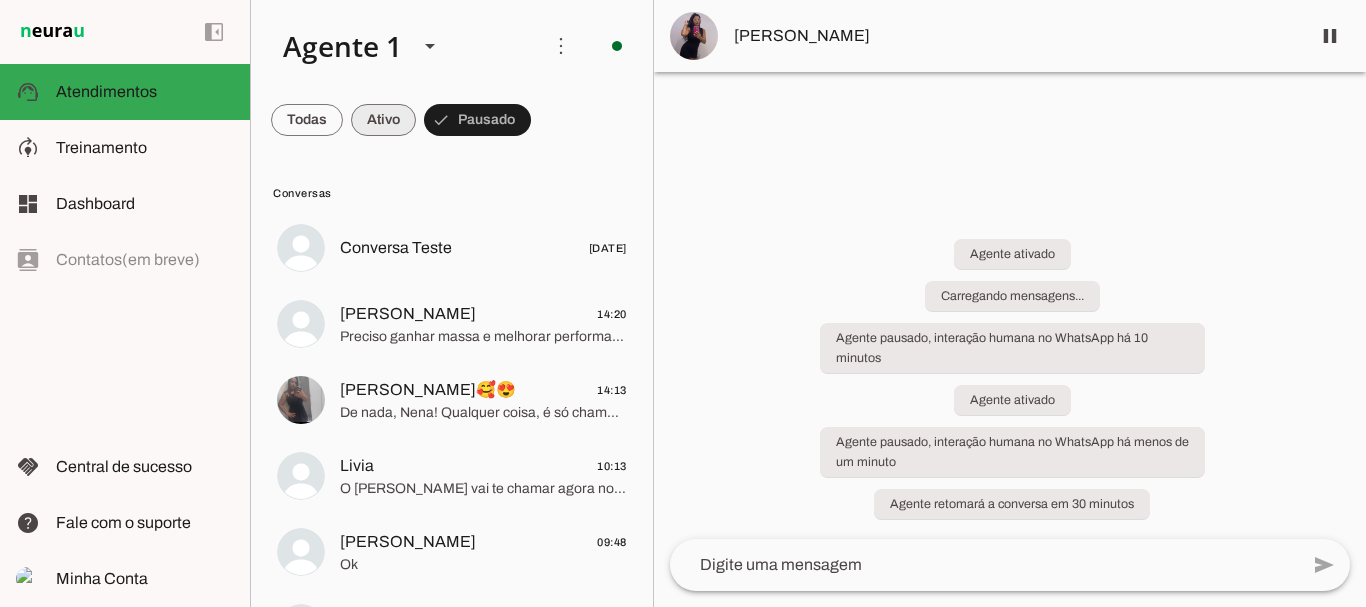click at bounding box center [307, 120] 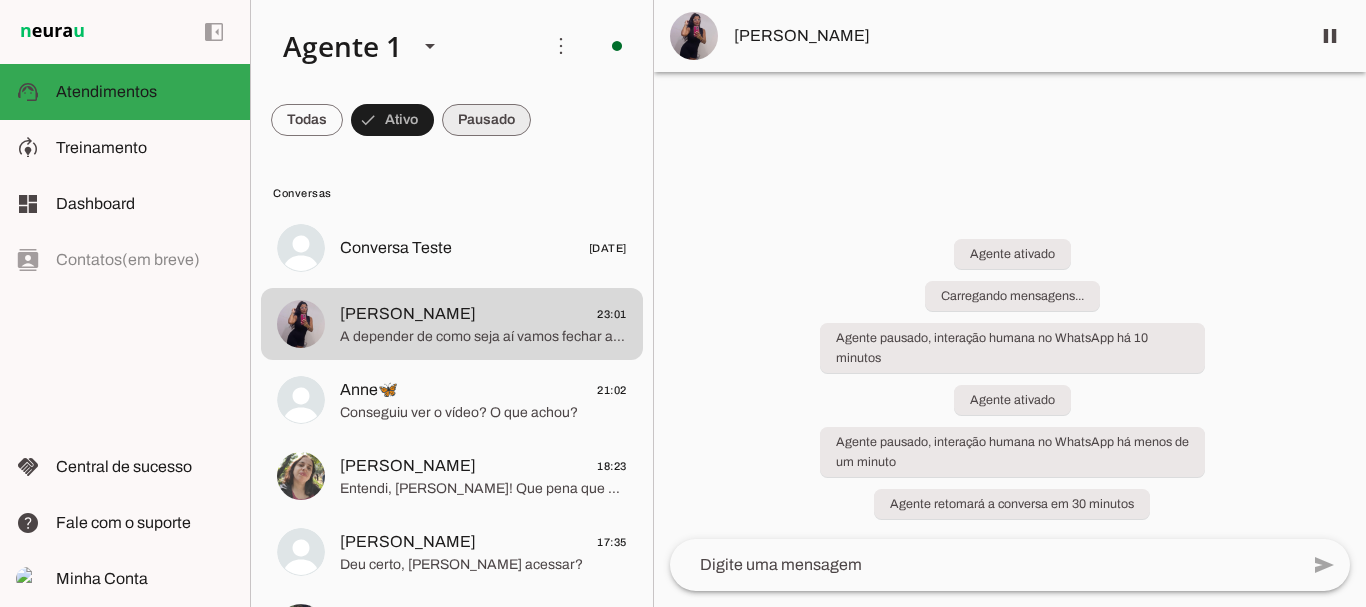 click at bounding box center (307, 120) 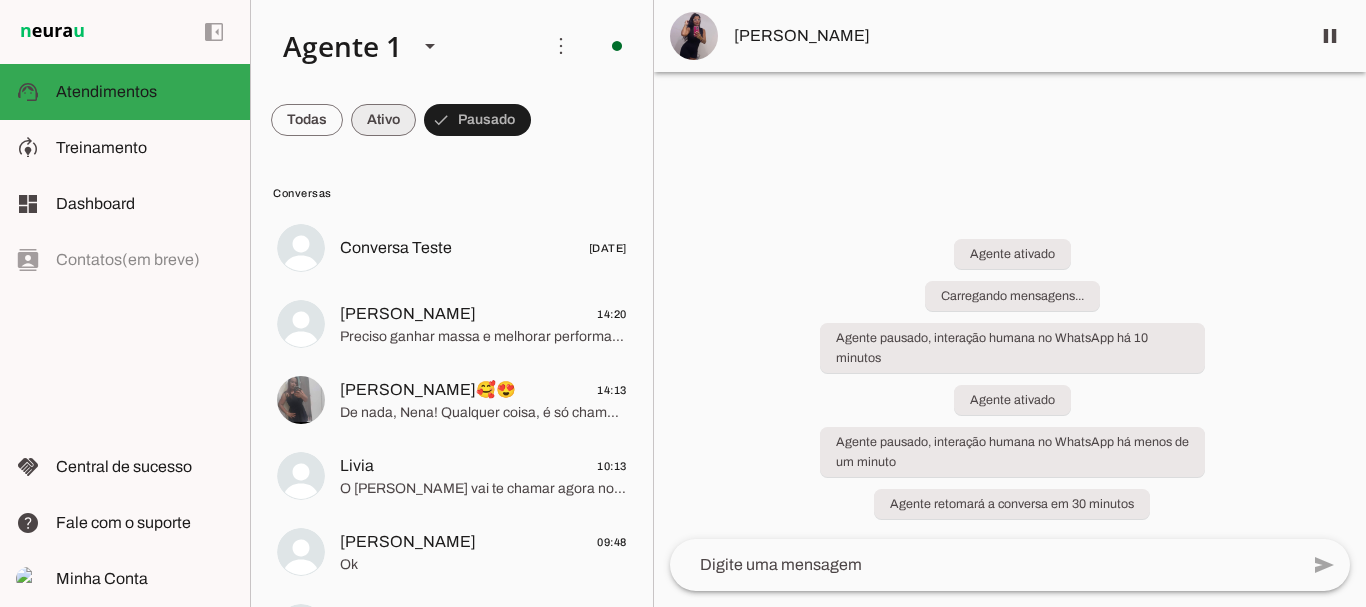 click at bounding box center (307, 120) 